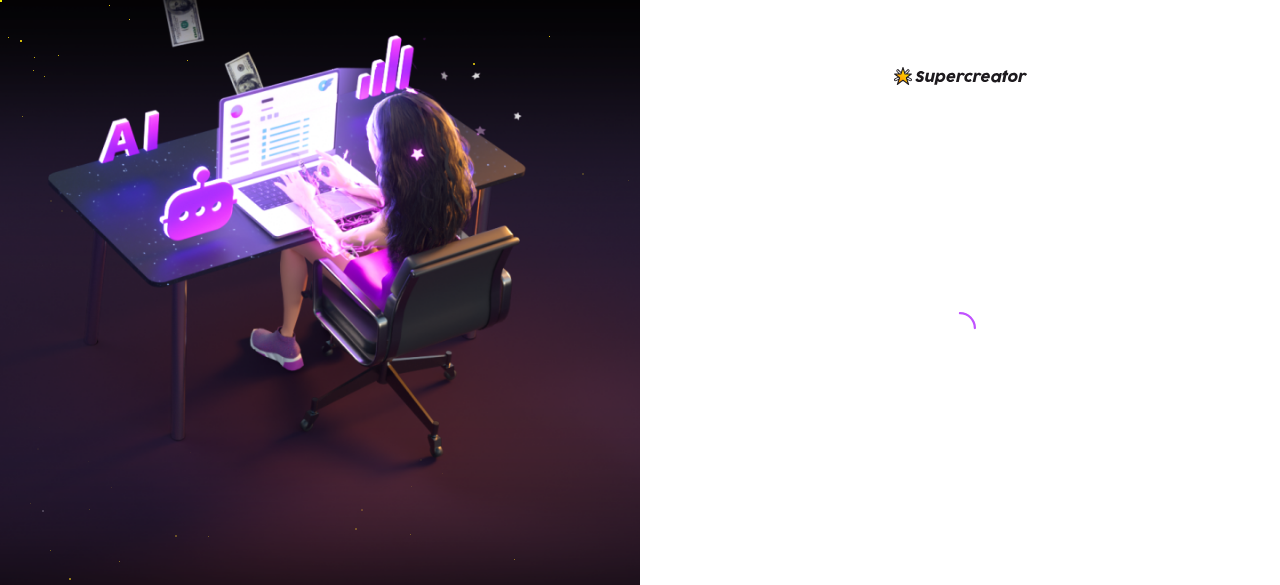 scroll, scrollTop: 0, scrollLeft: 0, axis: both 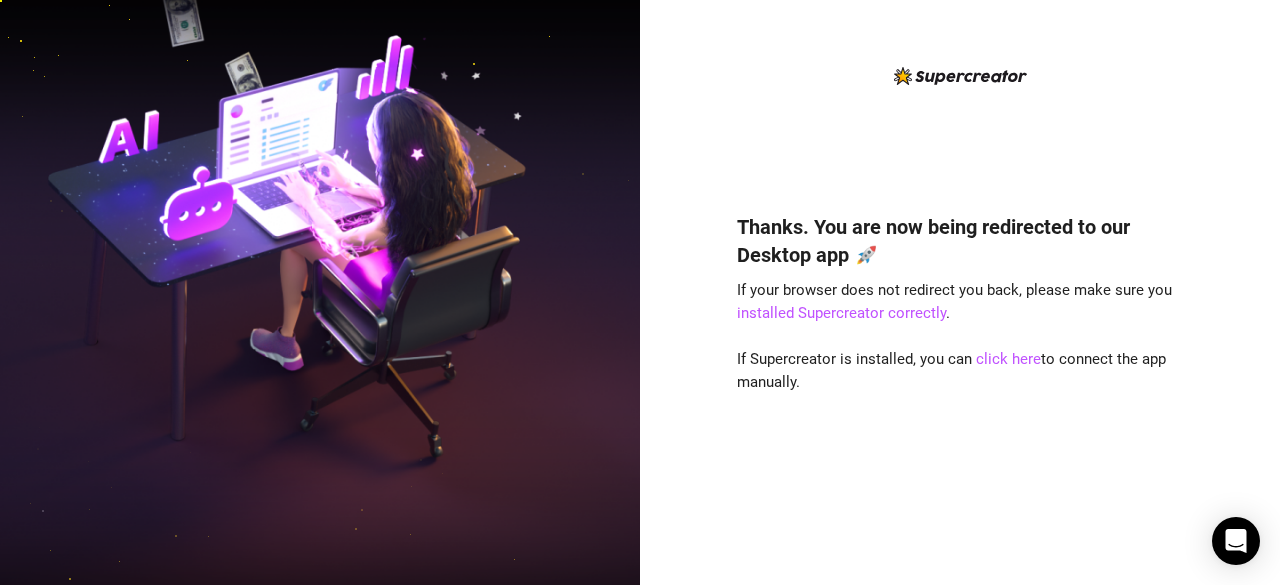 click at bounding box center [320, 292] 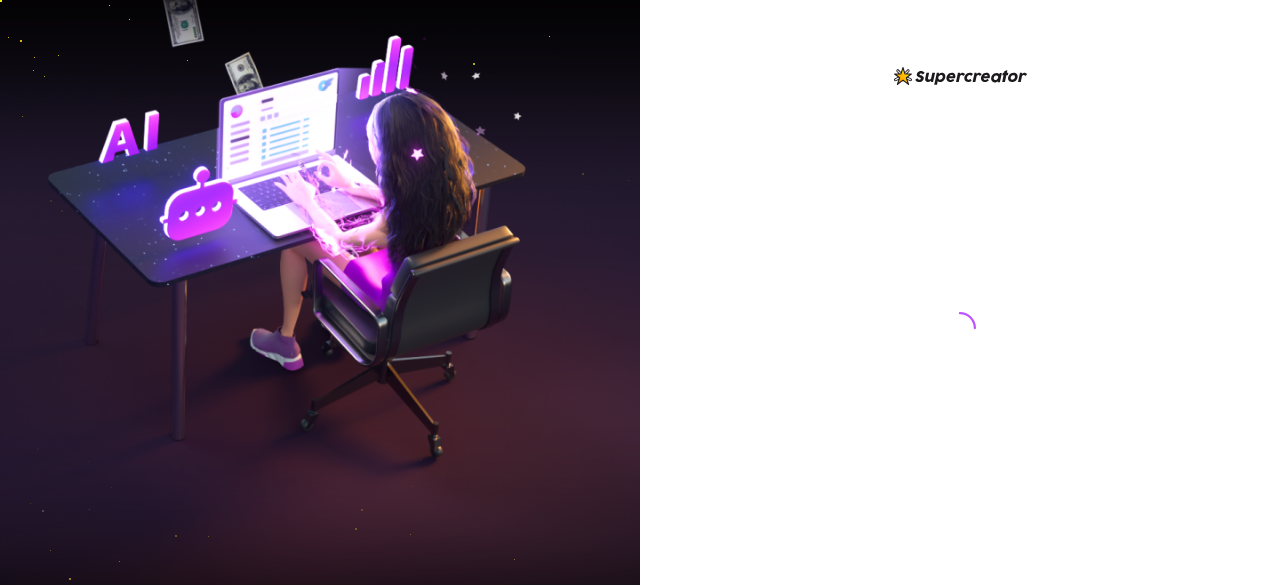 scroll, scrollTop: 0, scrollLeft: 0, axis: both 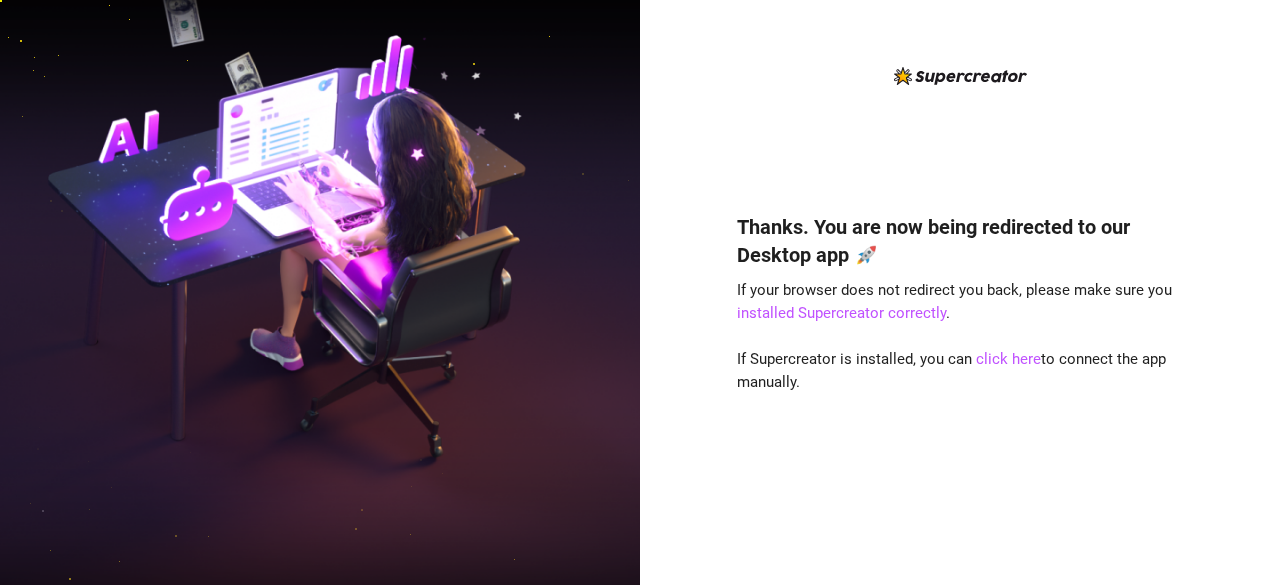 click on "Thanks. You are now being redirected to our Desktop app 🚀 If your browser does not redirect you back, please make sure you   installed Supercreator correctly . If Supercreator is installed, you can   click here  to connect the app manually." at bounding box center (960, 369) 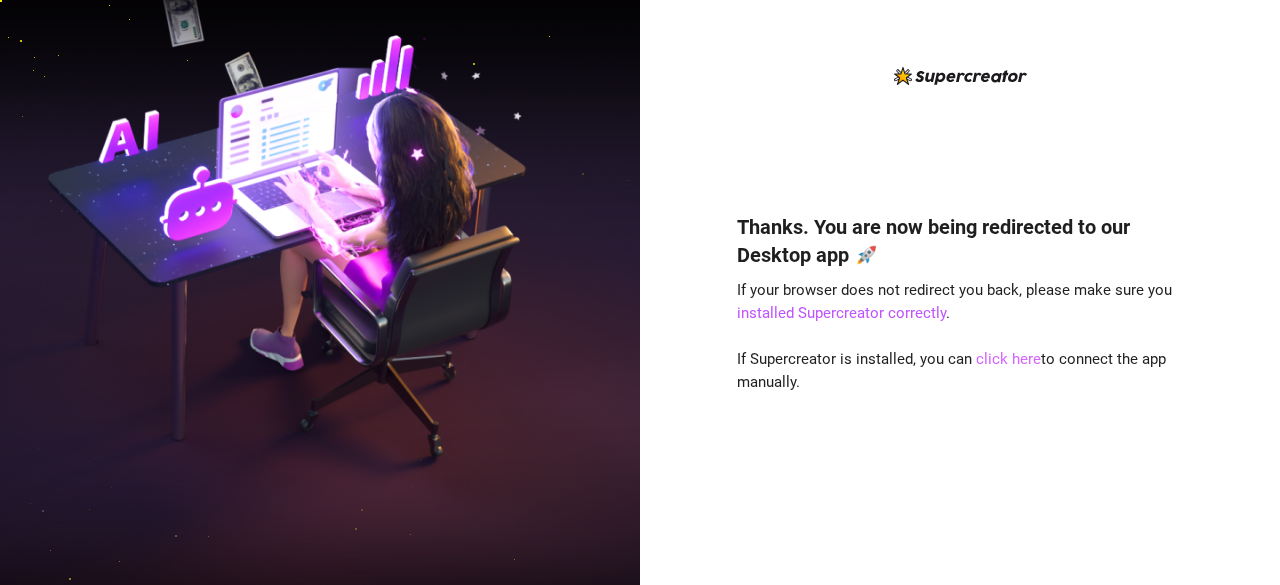 click on "click here" at bounding box center (1008, 359) 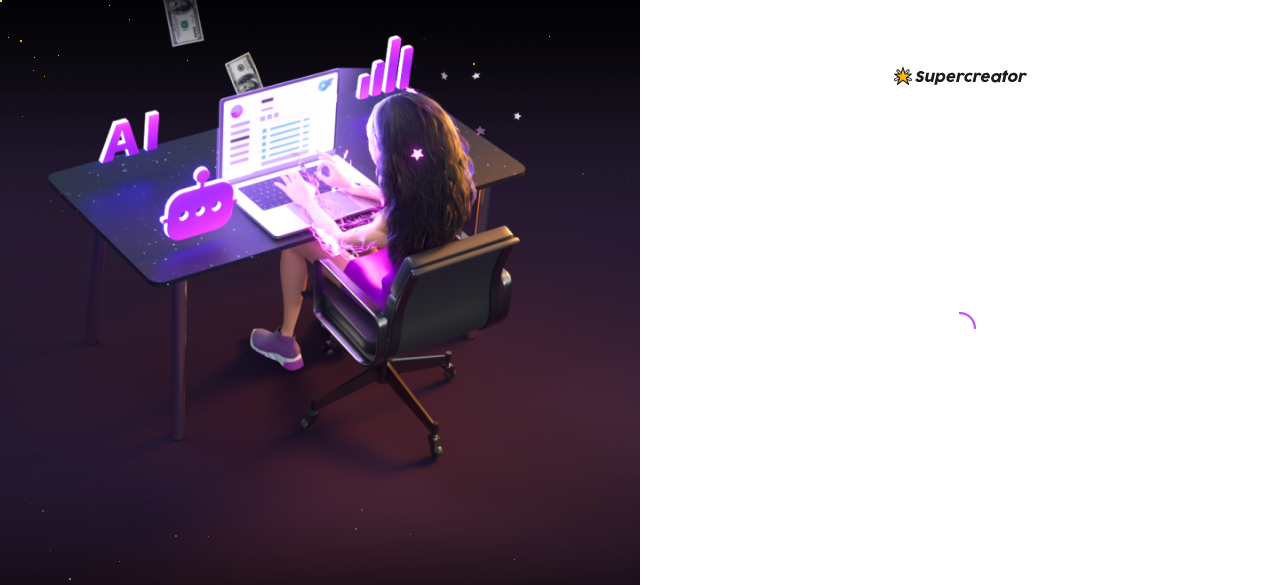 scroll, scrollTop: 0, scrollLeft: 0, axis: both 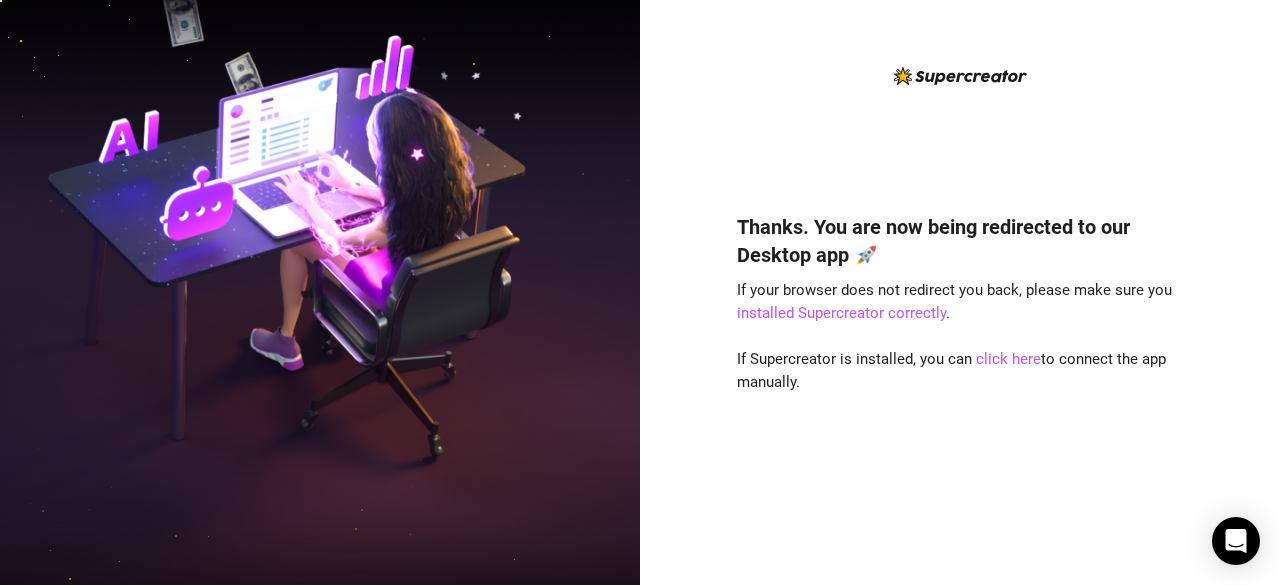 click on "Thanks. You are now being redirected to our Desktop app 🚀 If your browser does not redirect you back, please make sure you   installed Supercreator correctly . If Supercreator is installed, you can   click here  to connect the app manually." at bounding box center (960, 292) 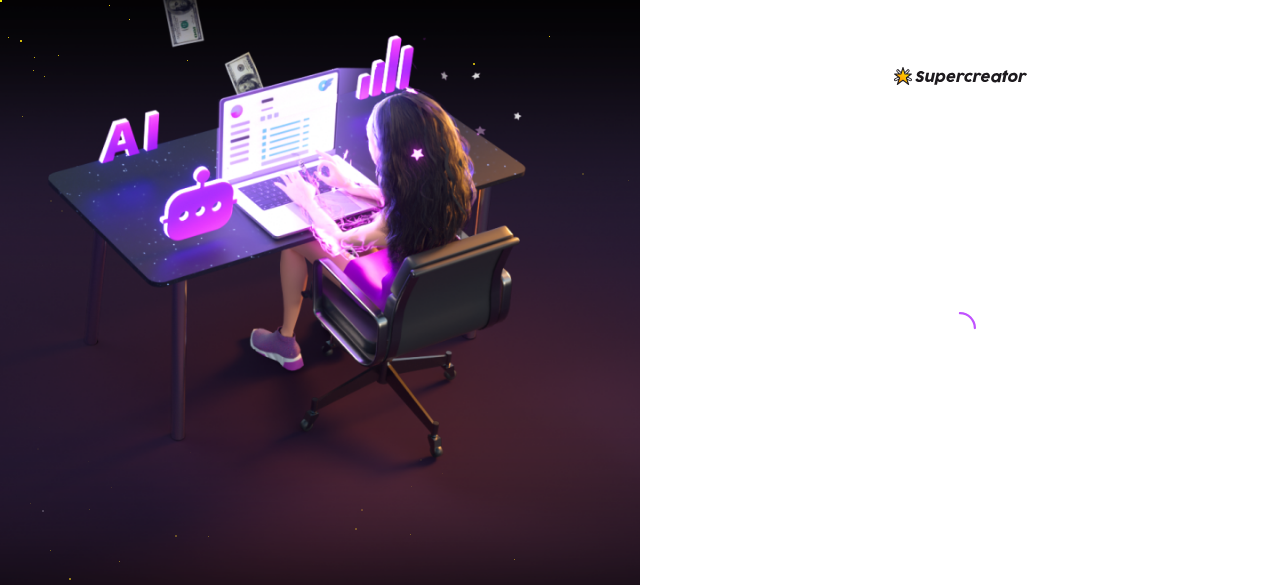 scroll, scrollTop: 0, scrollLeft: 0, axis: both 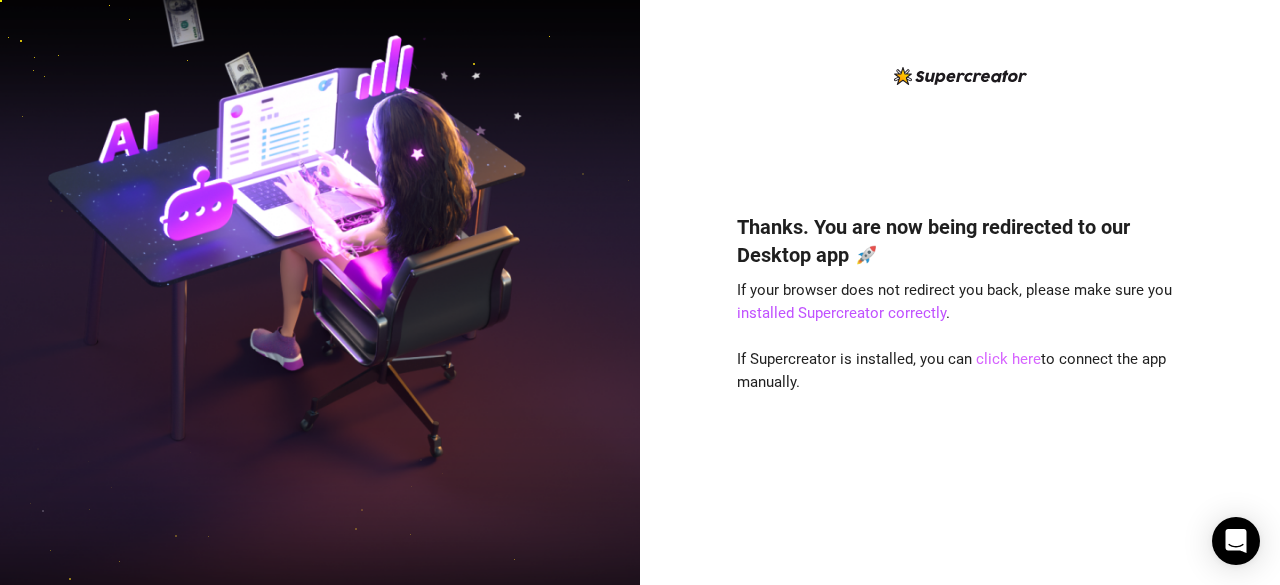 click on "click here" at bounding box center [1008, 359] 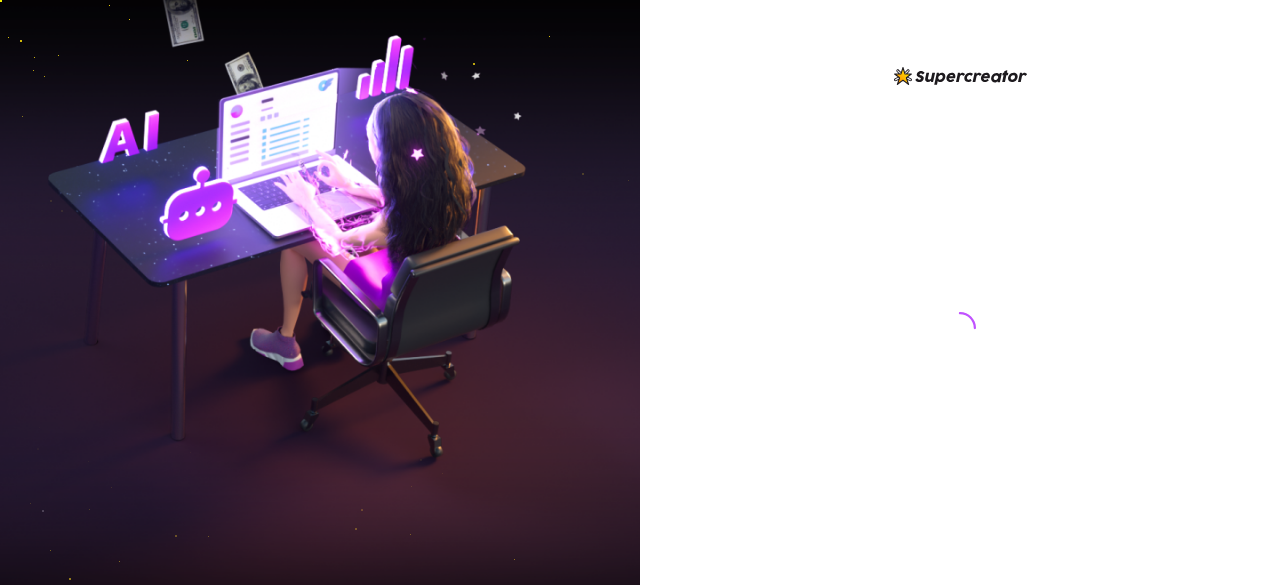 scroll, scrollTop: 0, scrollLeft: 0, axis: both 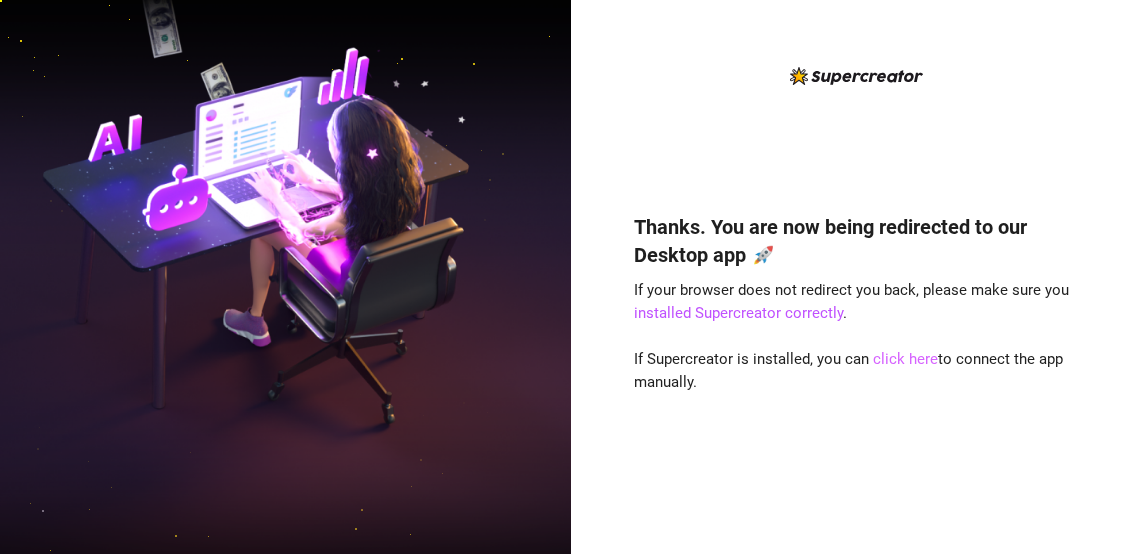 click on "click here" at bounding box center [905, 359] 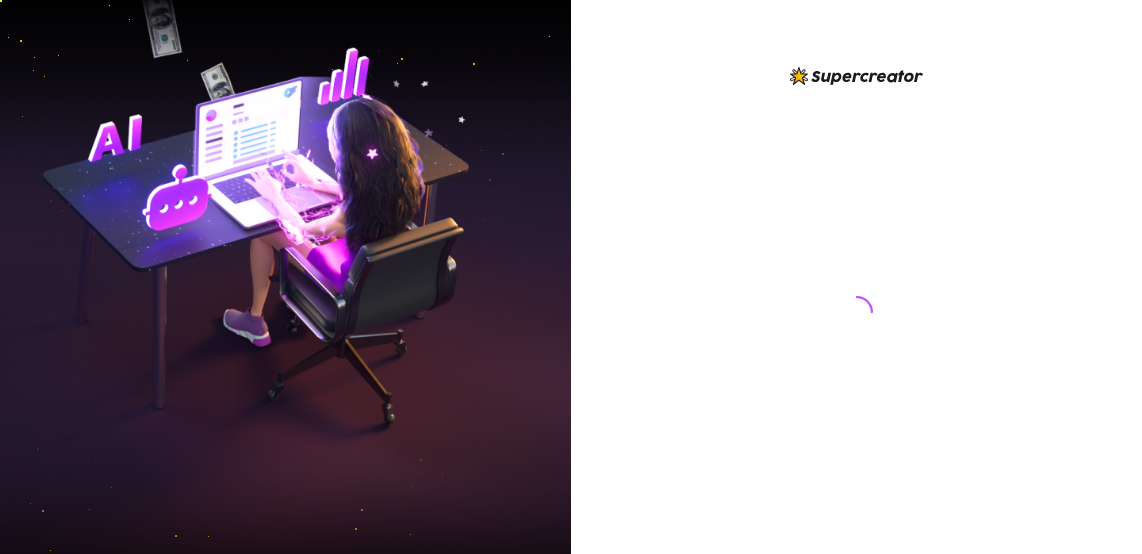 scroll, scrollTop: 0, scrollLeft: 0, axis: both 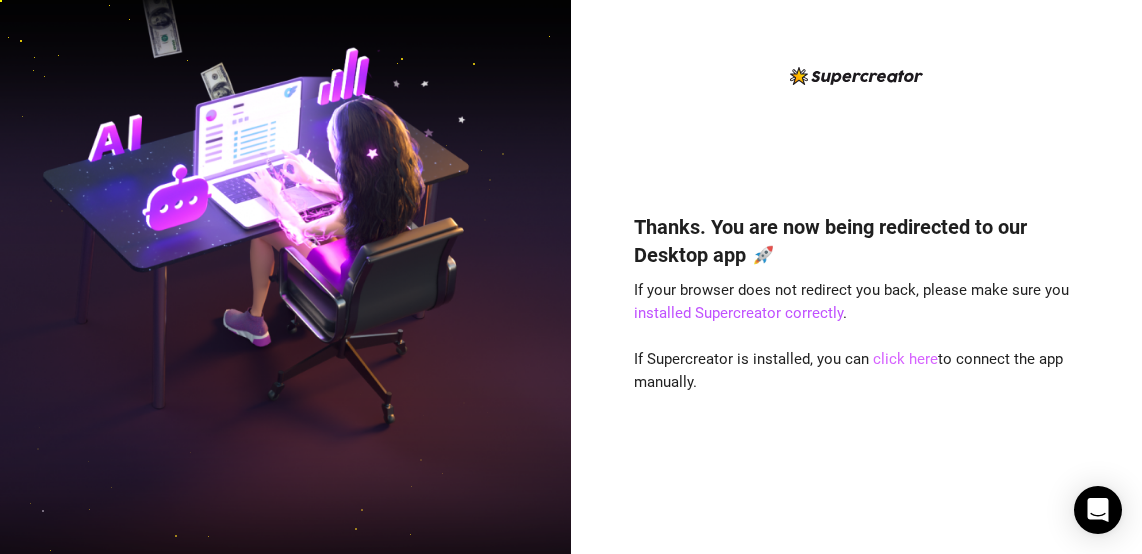 click on "click here" at bounding box center [905, 359] 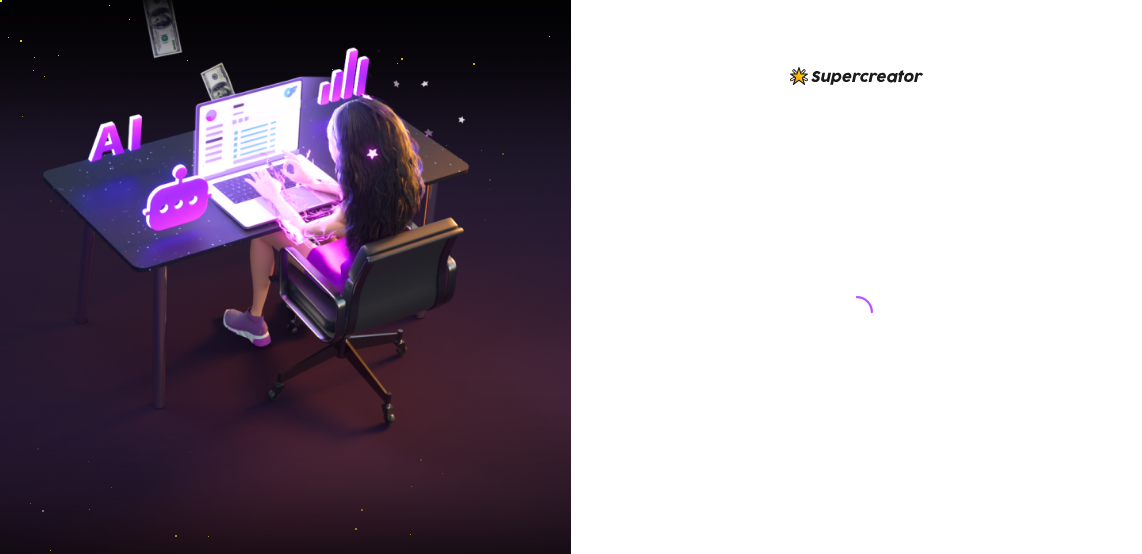scroll, scrollTop: 0, scrollLeft: 0, axis: both 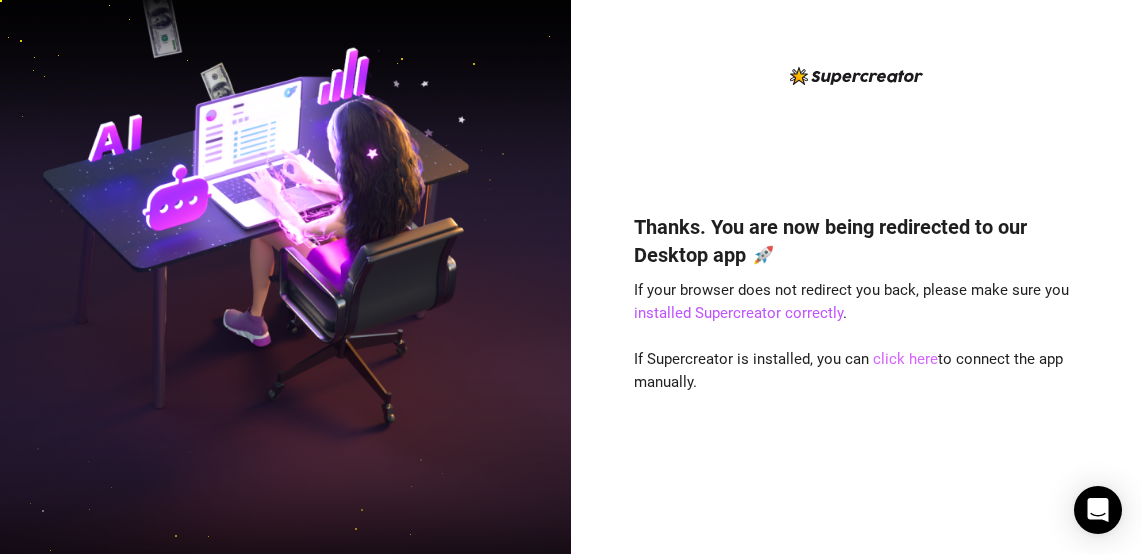 click on "click here" at bounding box center (905, 359) 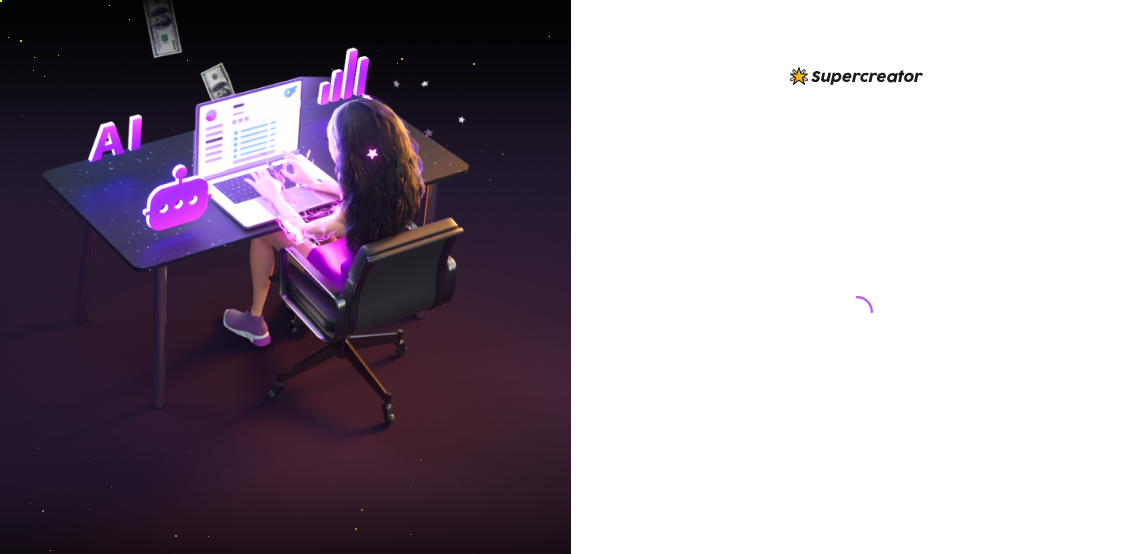 scroll, scrollTop: 0, scrollLeft: 0, axis: both 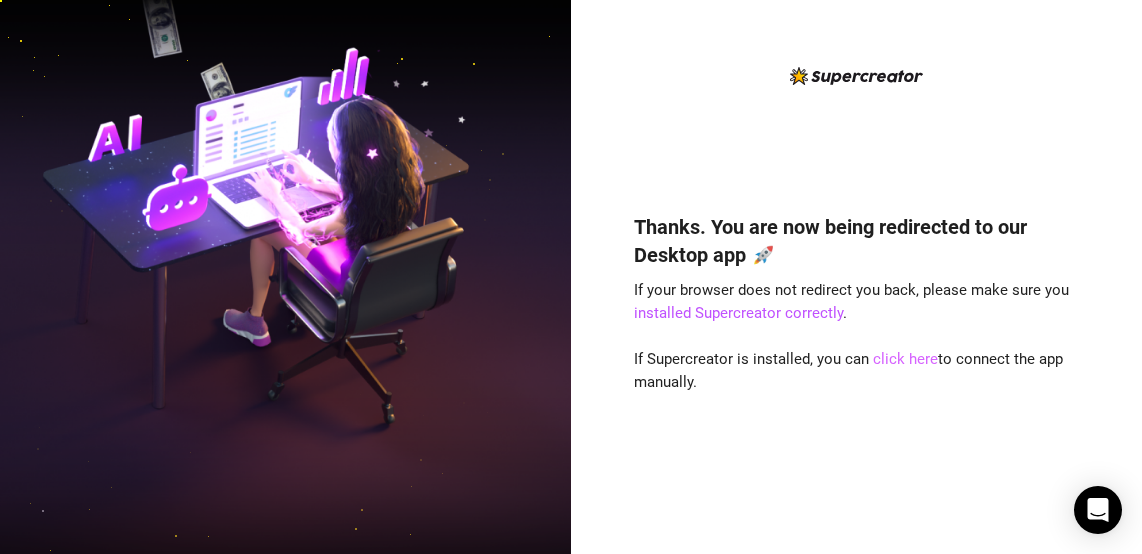 click on "click here" at bounding box center (905, 359) 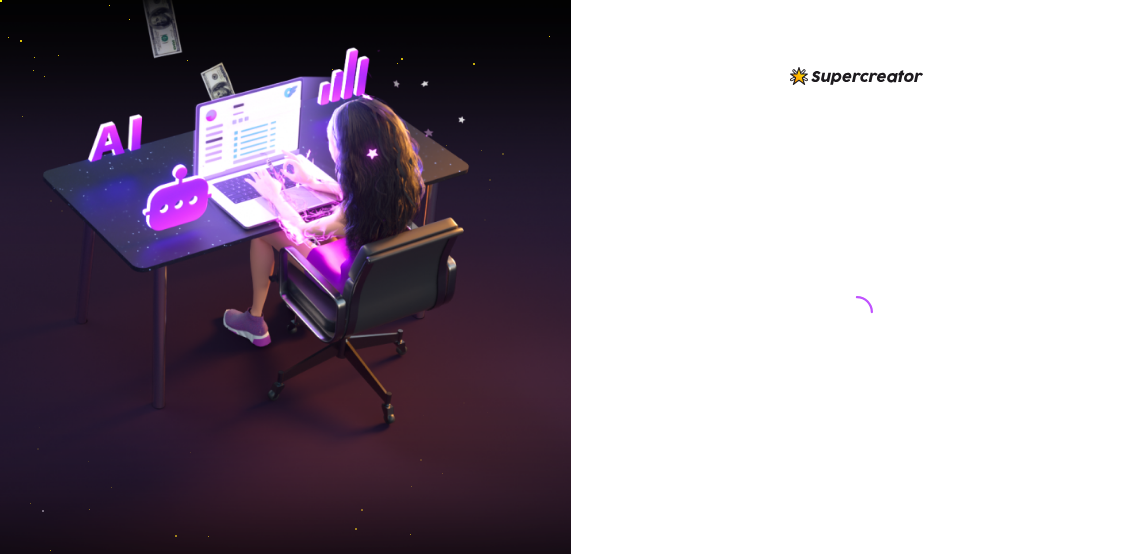 scroll, scrollTop: 0, scrollLeft: 0, axis: both 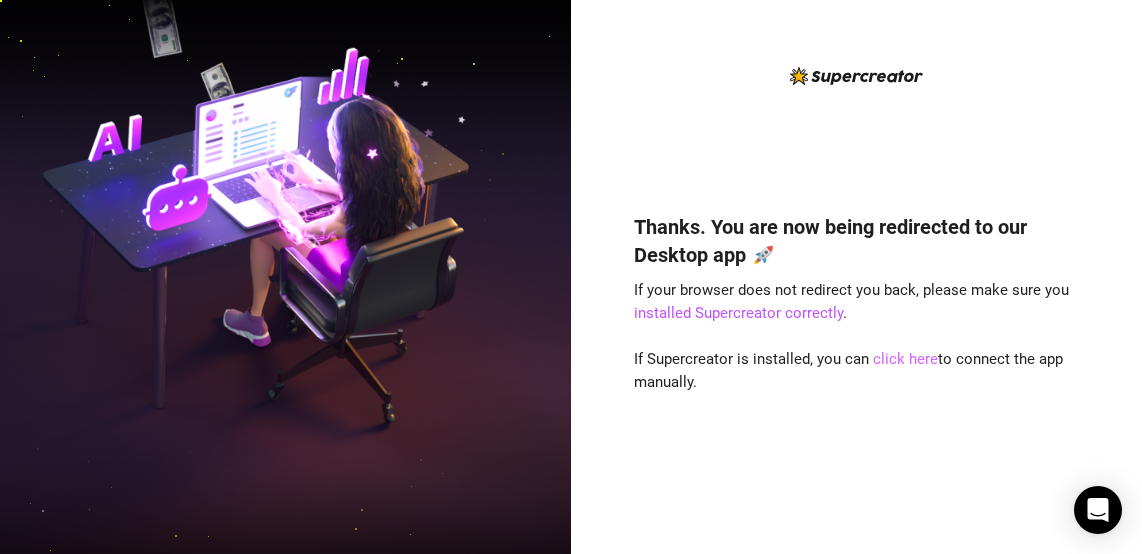 click on "click here" at bounding box center (905, 359) 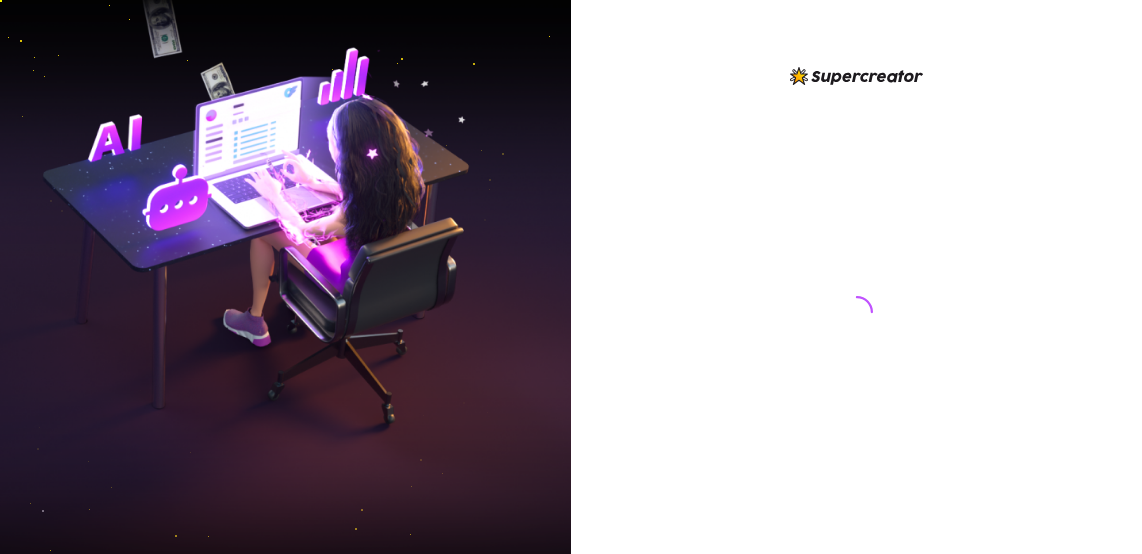 scroll, scrollTop: 0, scrollLeft: 0, axis: both 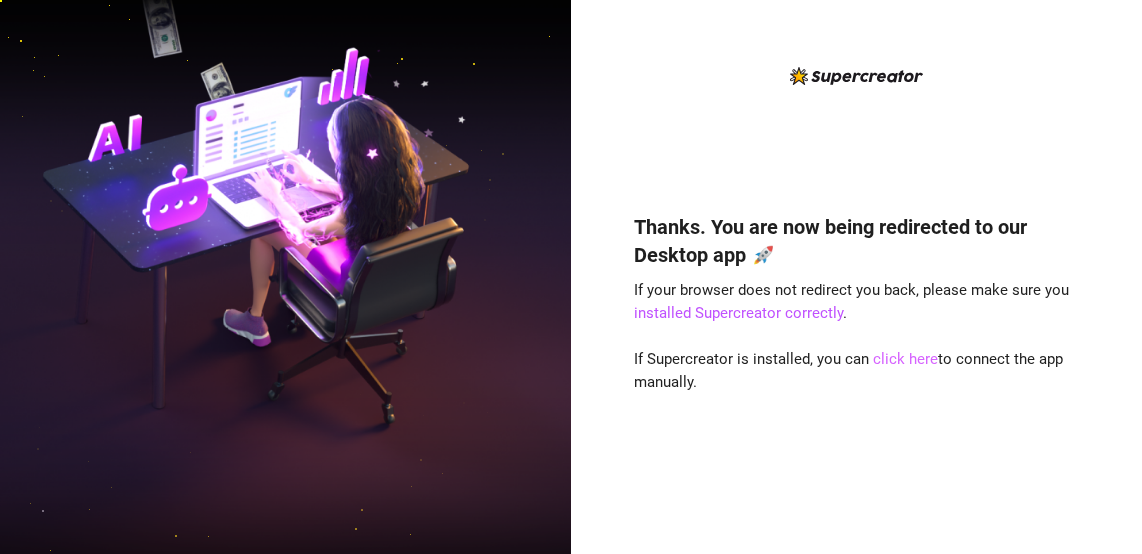 click on "click here" at bounding box center (905, 359) 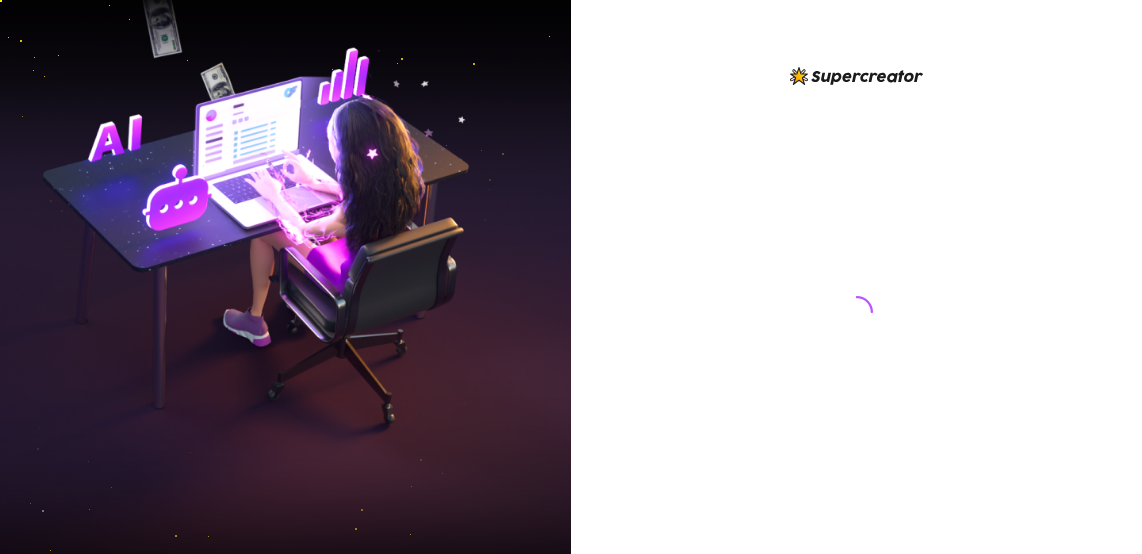 scroll, scrollTop: 0, scrollLeft: 0, axis: both 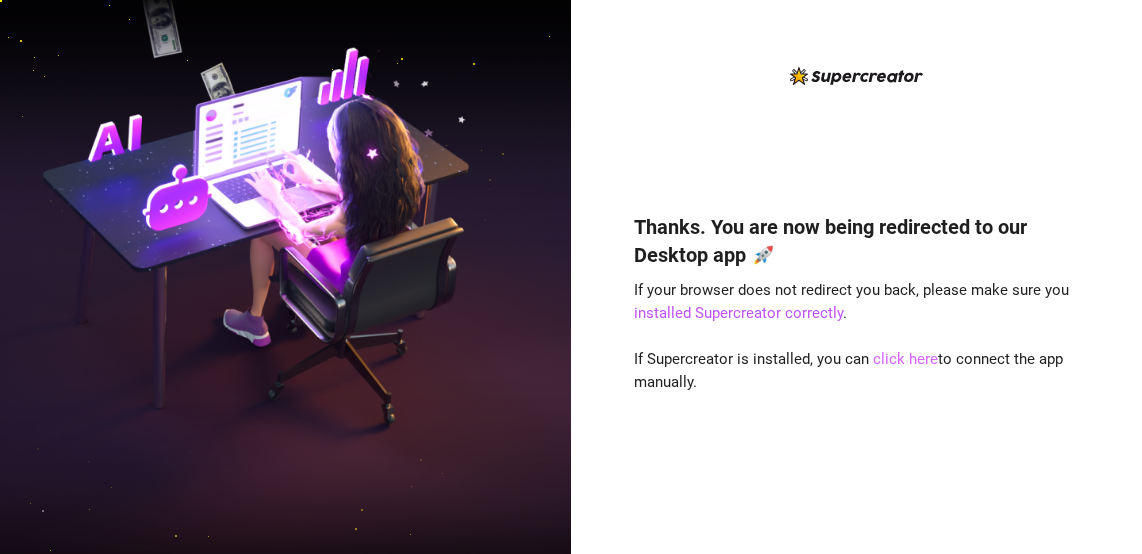 click on "click here" at bounding box center (905, 359) 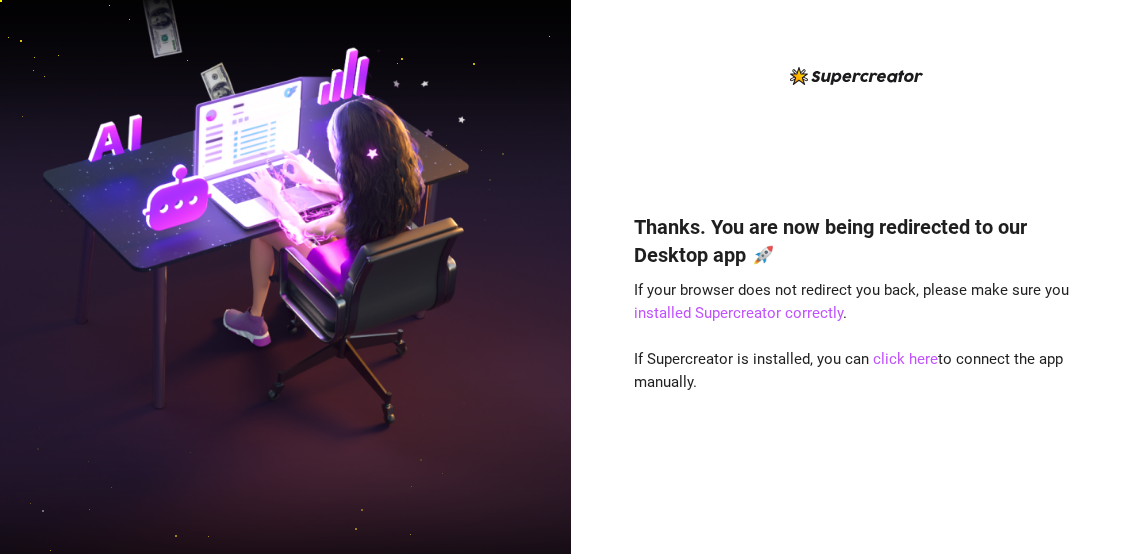 click on "Thanks. You are now being redirected to our Desktop app 🚀 If your browser does not redirect you back, please make sure you   installed Supercreator correctly . If Supercreator is installed, you can   click here  to connect the app manually." at bounding box center [857, 354] 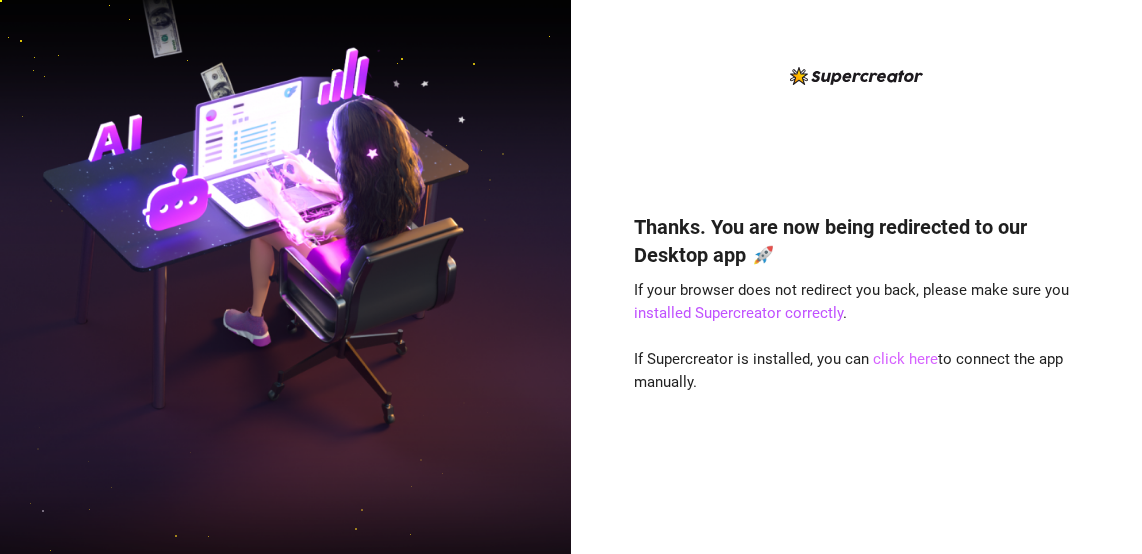 click on "click here" at bounding box center (905, 359) 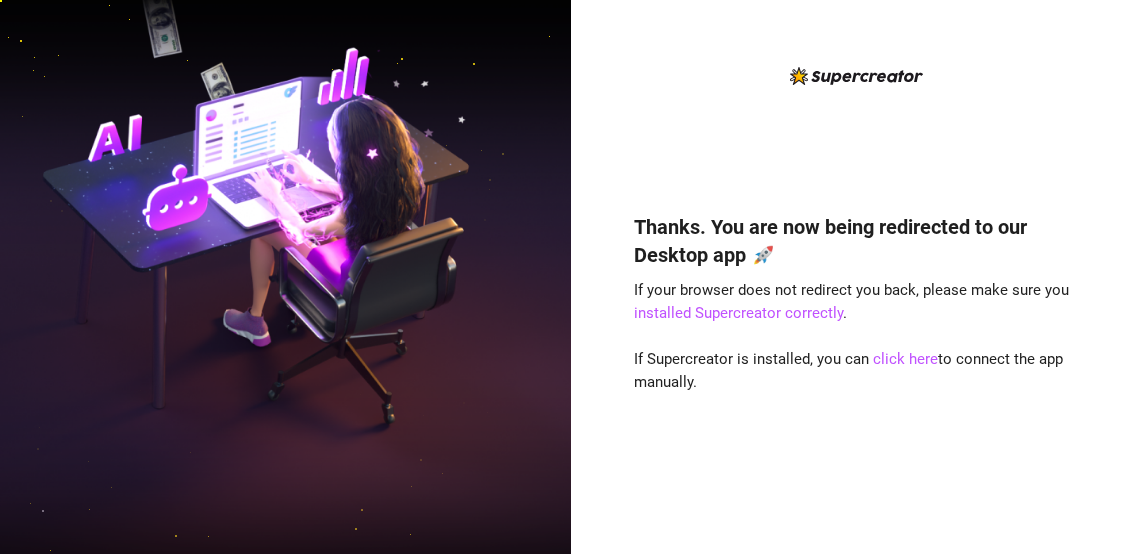 click on "Thanks. You are now being redirected to our Desktop app 🚀 If your browser does not redirect you back, please make sure you   installed Supercreator correctly . If Supercreator is installed, you can   click here  to connect the app manually." at bounding box center (857, 354) 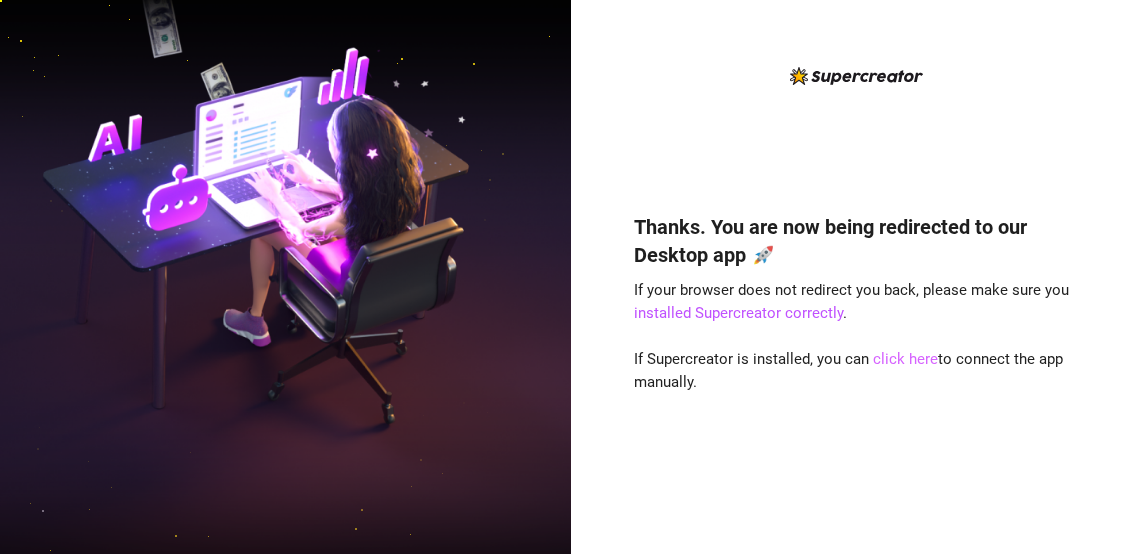 click on "click here" at bounding box center (905, 359) 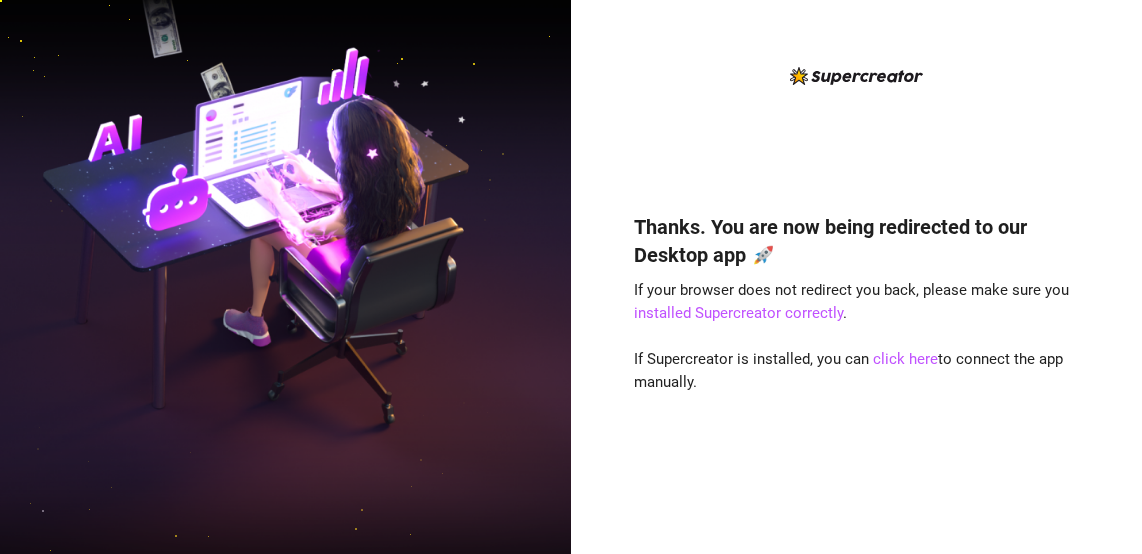 click at bounding box center [285, 277] 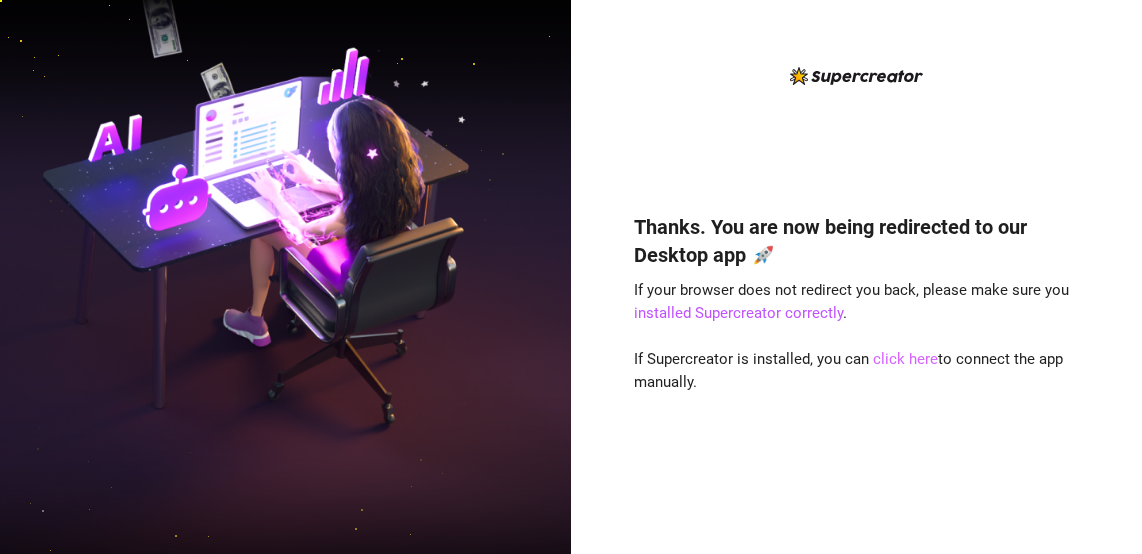 click on "click here" at bounding box center [905, 359] 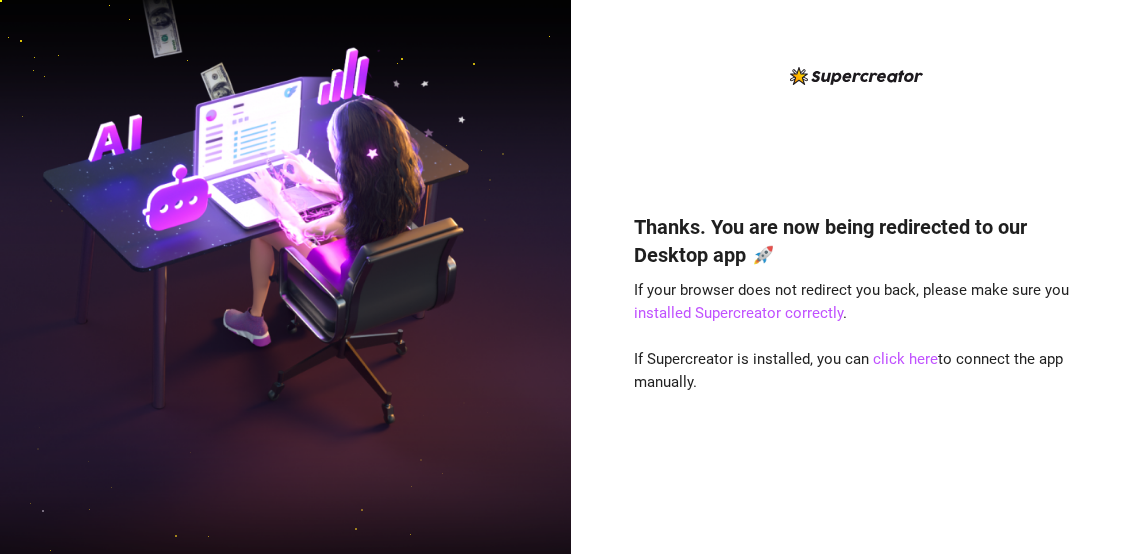 scroll, scrollTop: 0, scrollLeft: 0, axis: both 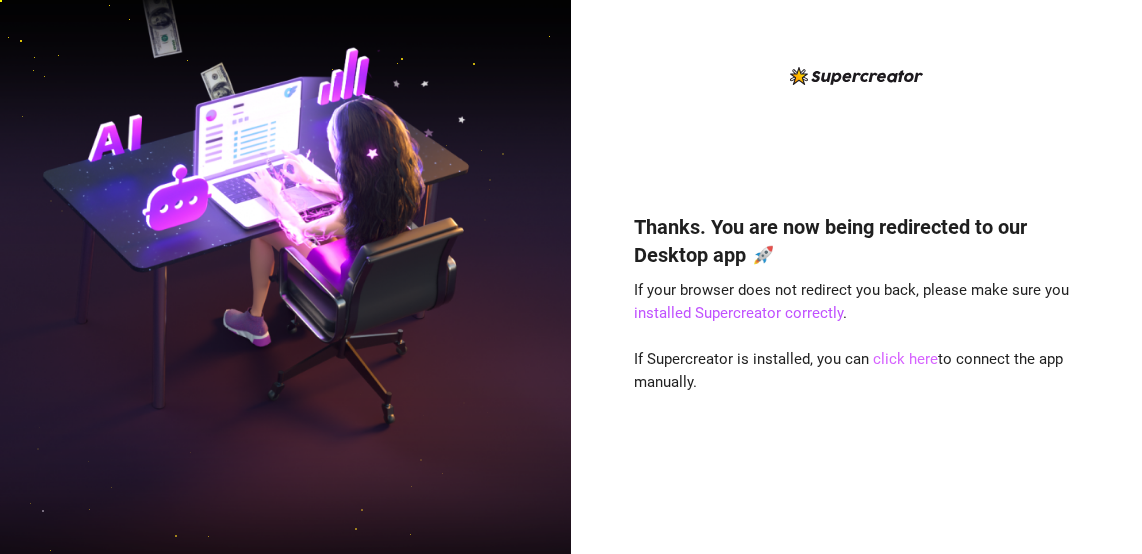 click on "click here" at bounding box center (905, 359) 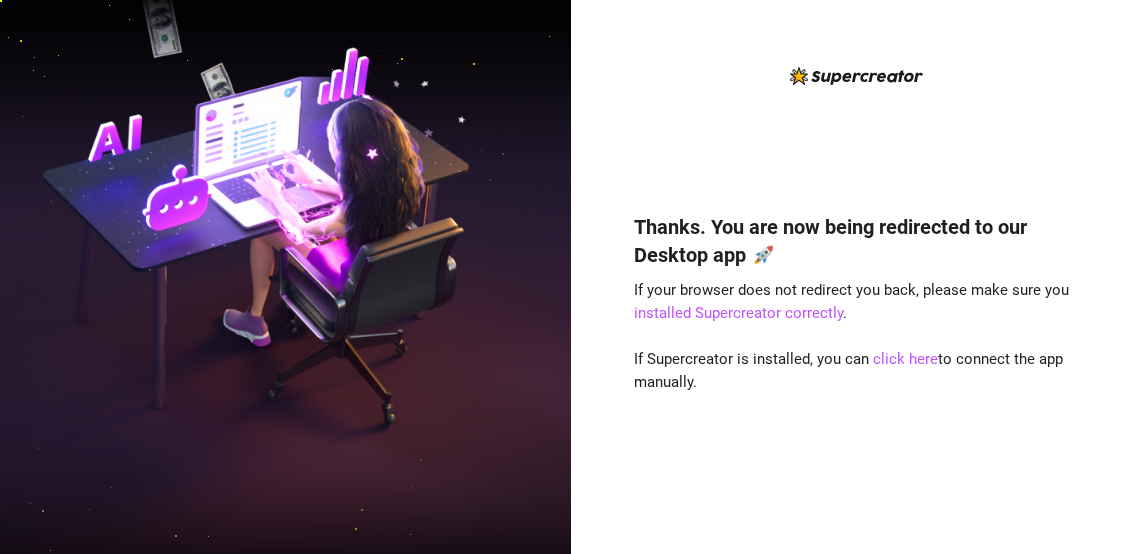 scroll, scrollTop: 0, scrollLeft: 0, axis: both 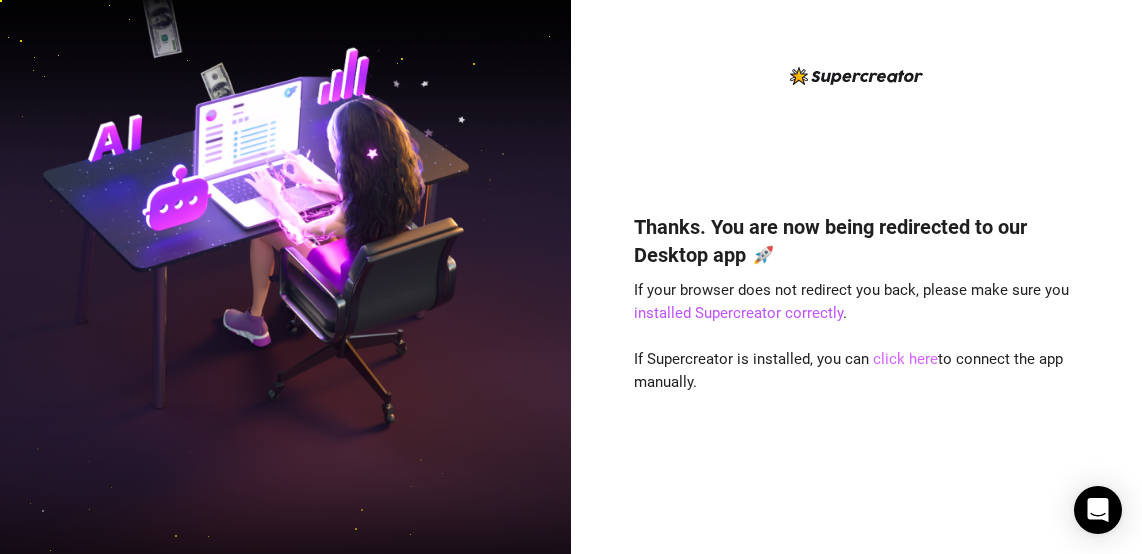 click on "click here" at bounding box center (905, 359) 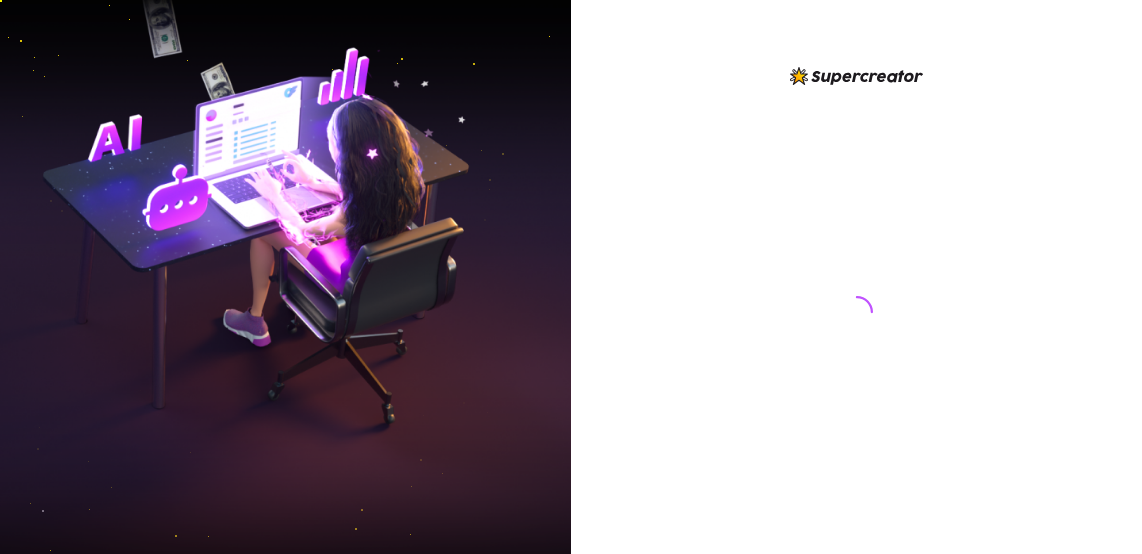 scroll, scrollTop: 0, scrollLeft: 0, axis: both 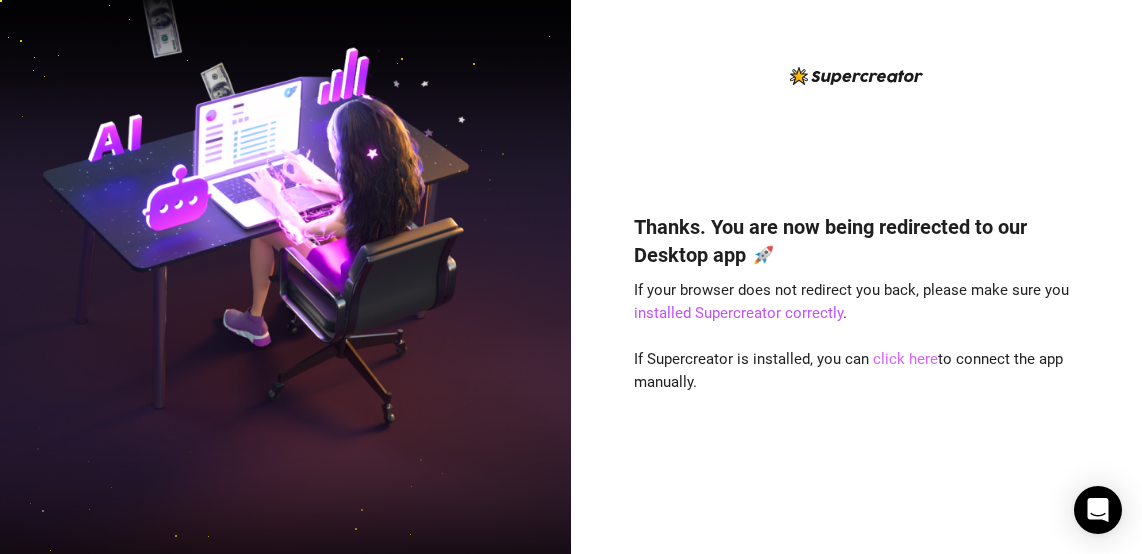 click on "click here" at bounding box center [905, 359] 